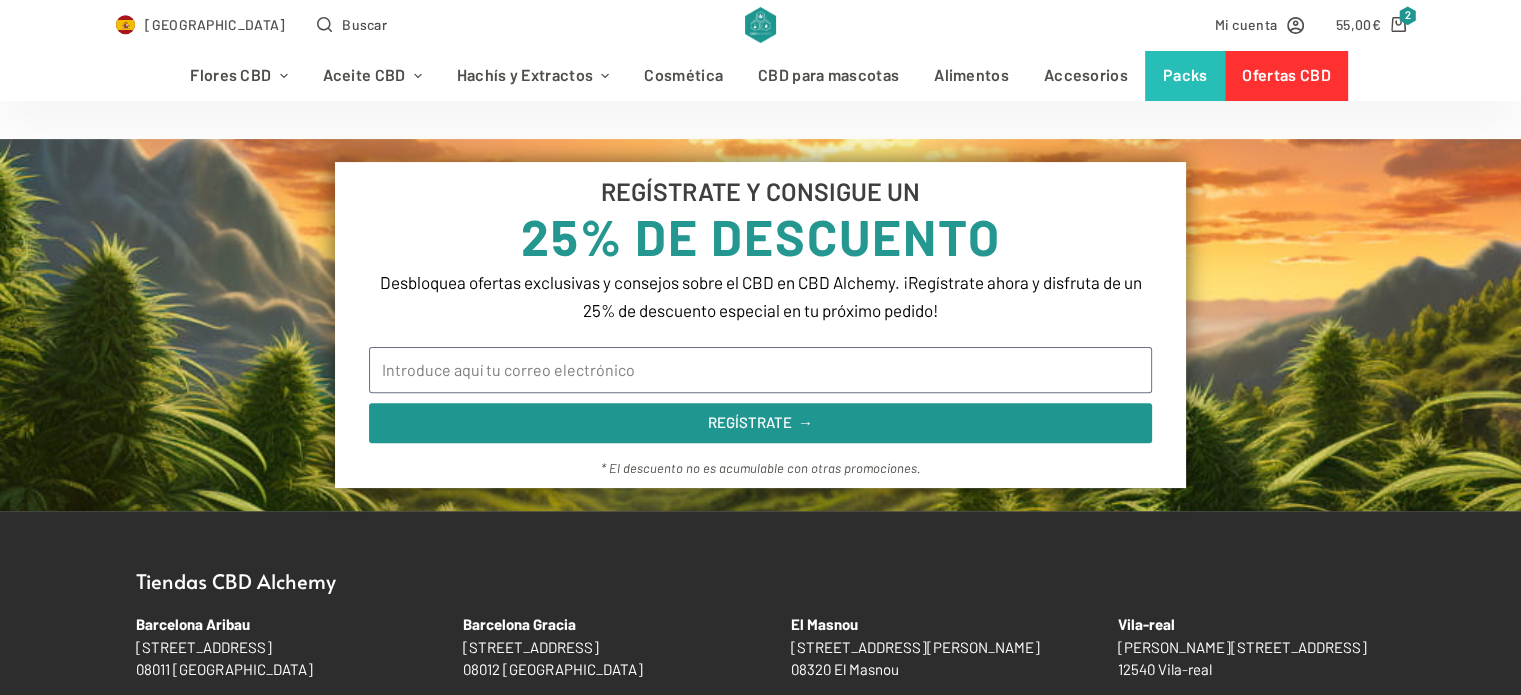 scroll, scrollTop: 200, scrollLeft: 0, axis: vertical 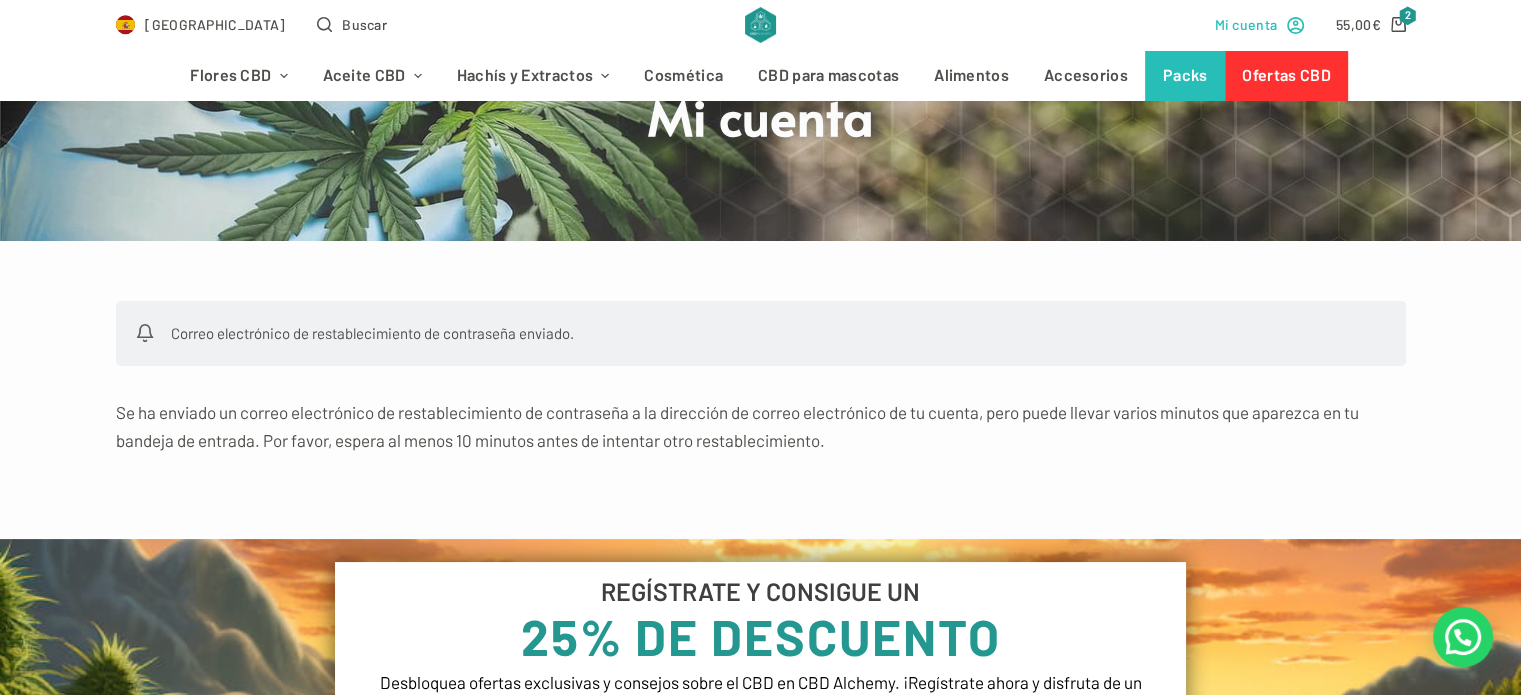 click on "Mi cuenta" at bounding box center (1245, 24) 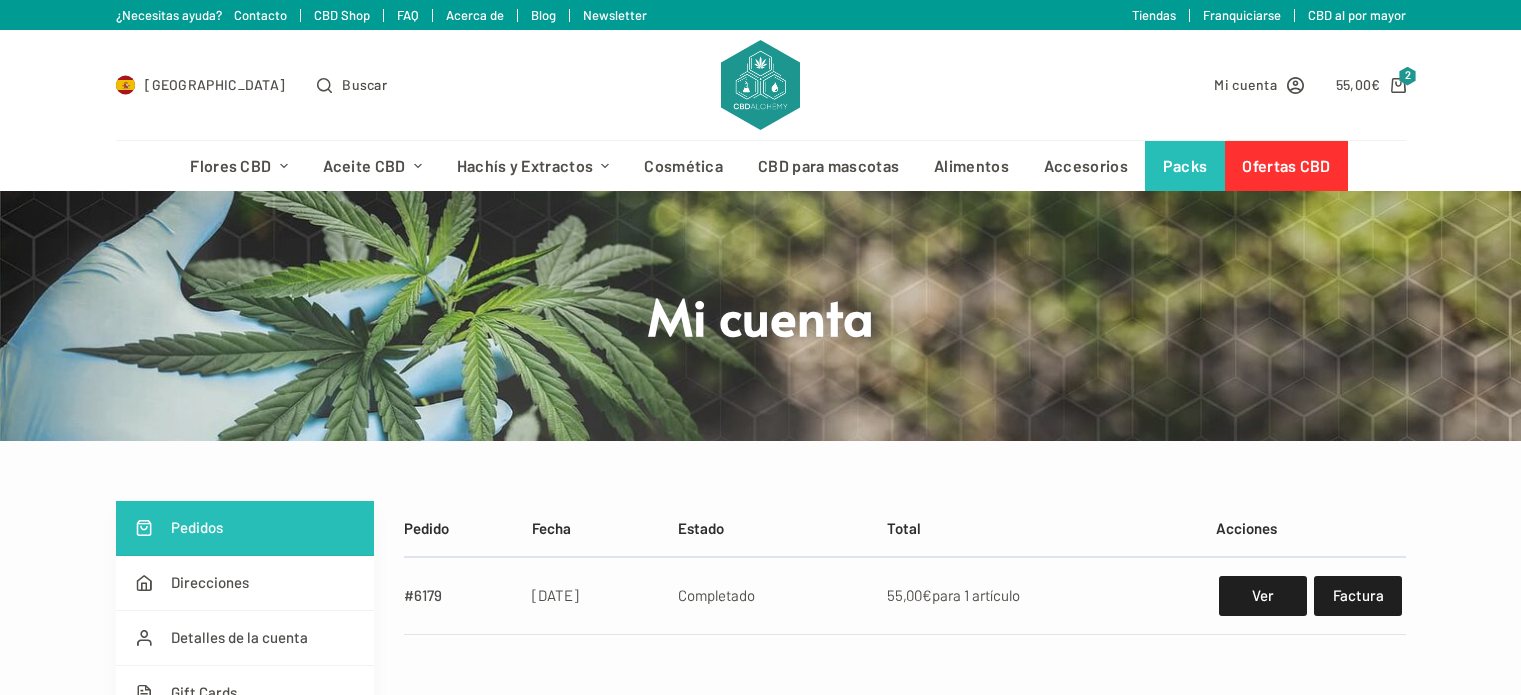 scroll, scrollTop: 0, scrollLeft: 0, axis: both 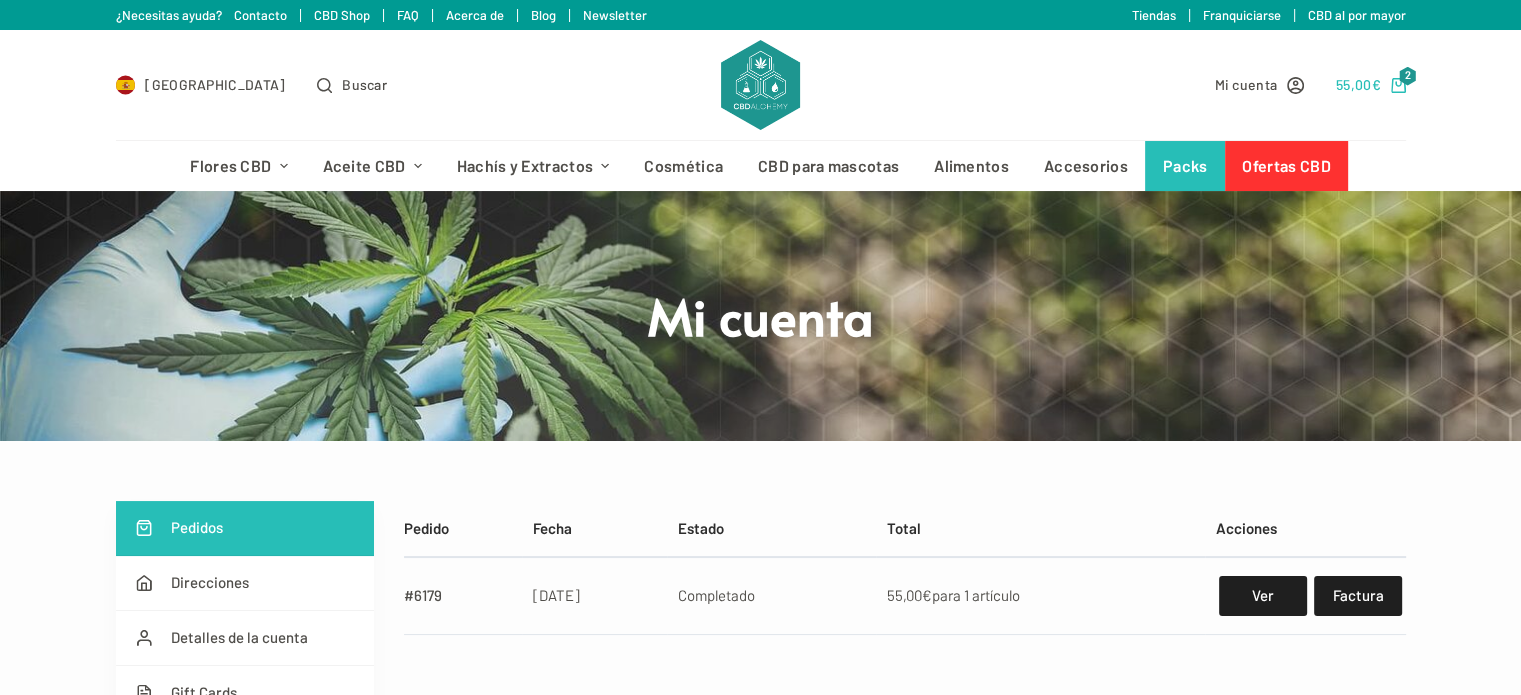 click on "55,00 €
2" at bounding box center [1371, 84] 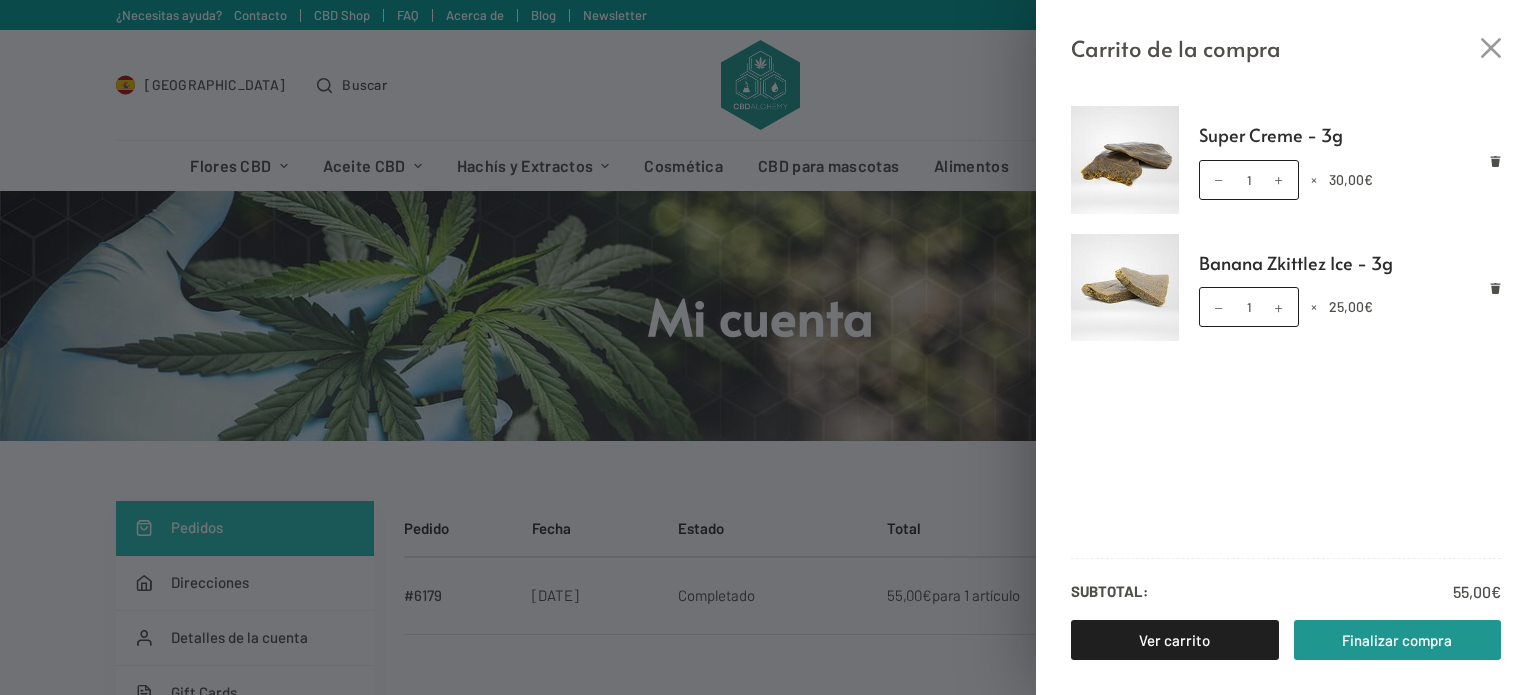click on "Carrito de la compra
Super Creme - 3g
Super Creme - 3g cantidad
1
× 30,00 €
Banana Zkittlez Ice - 3g
Banana Zkittlez Ice - 3g cantidad
1
× 25,00 €
Subtotal:   55,00 €
Ver carrito Finalizar compra" at bounding box center [768, 347] 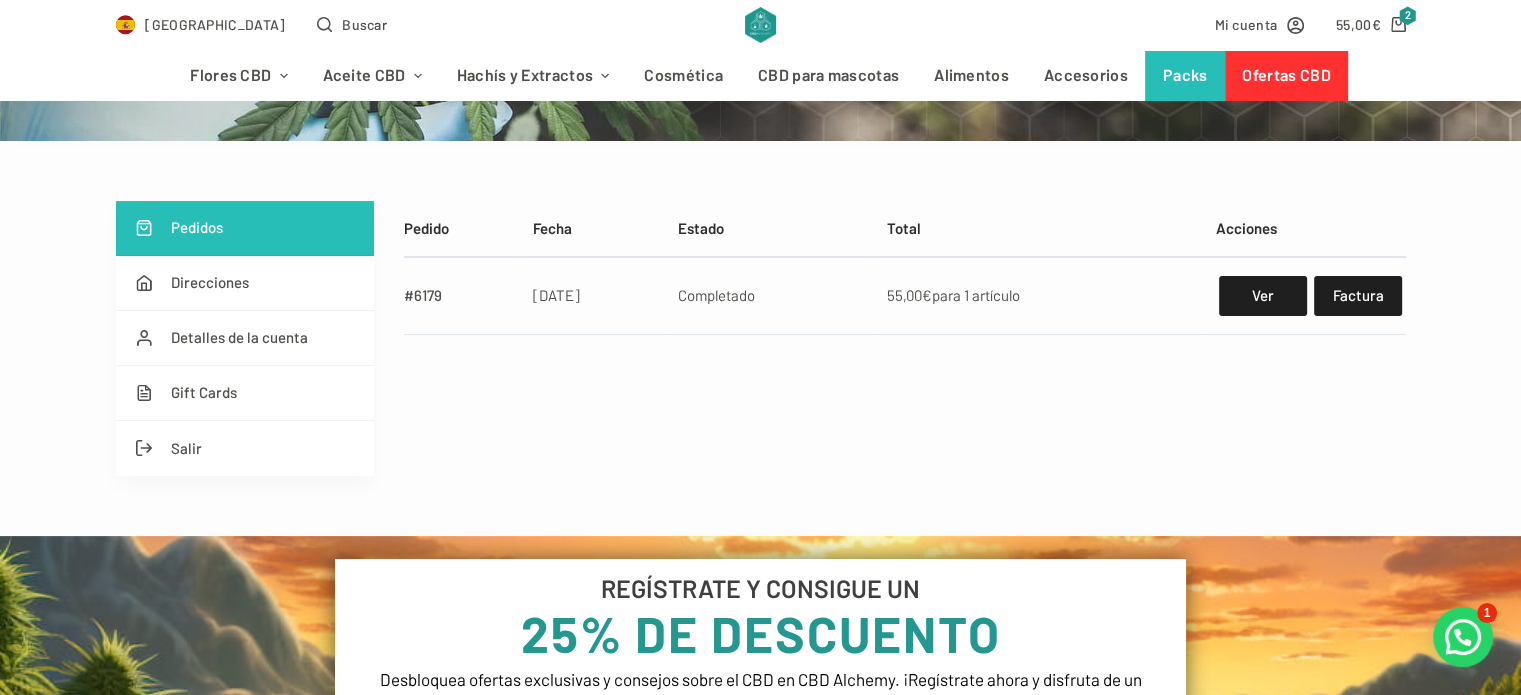 scroll, scrollTop: 0, scrollLeft: 0, axis: both 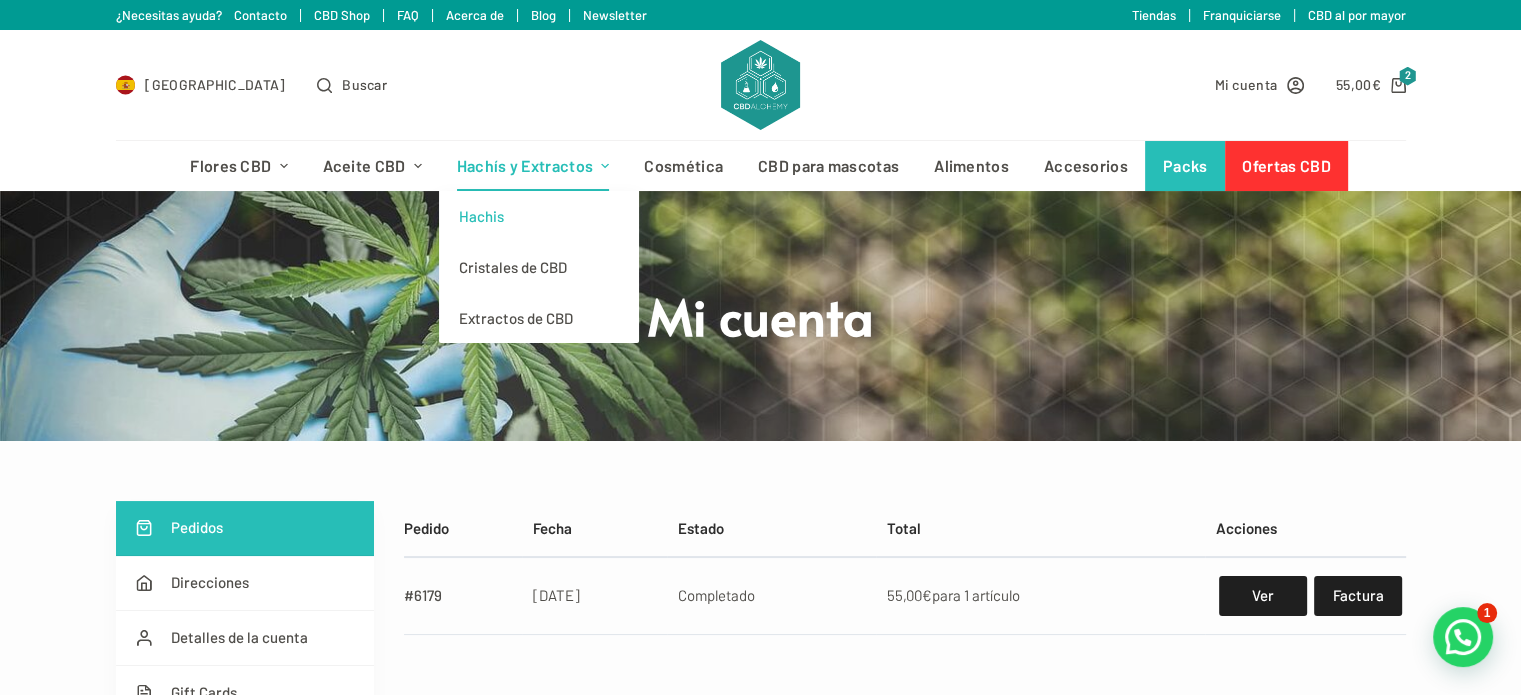 click on "Hachis" at bounding box center (539, 216) 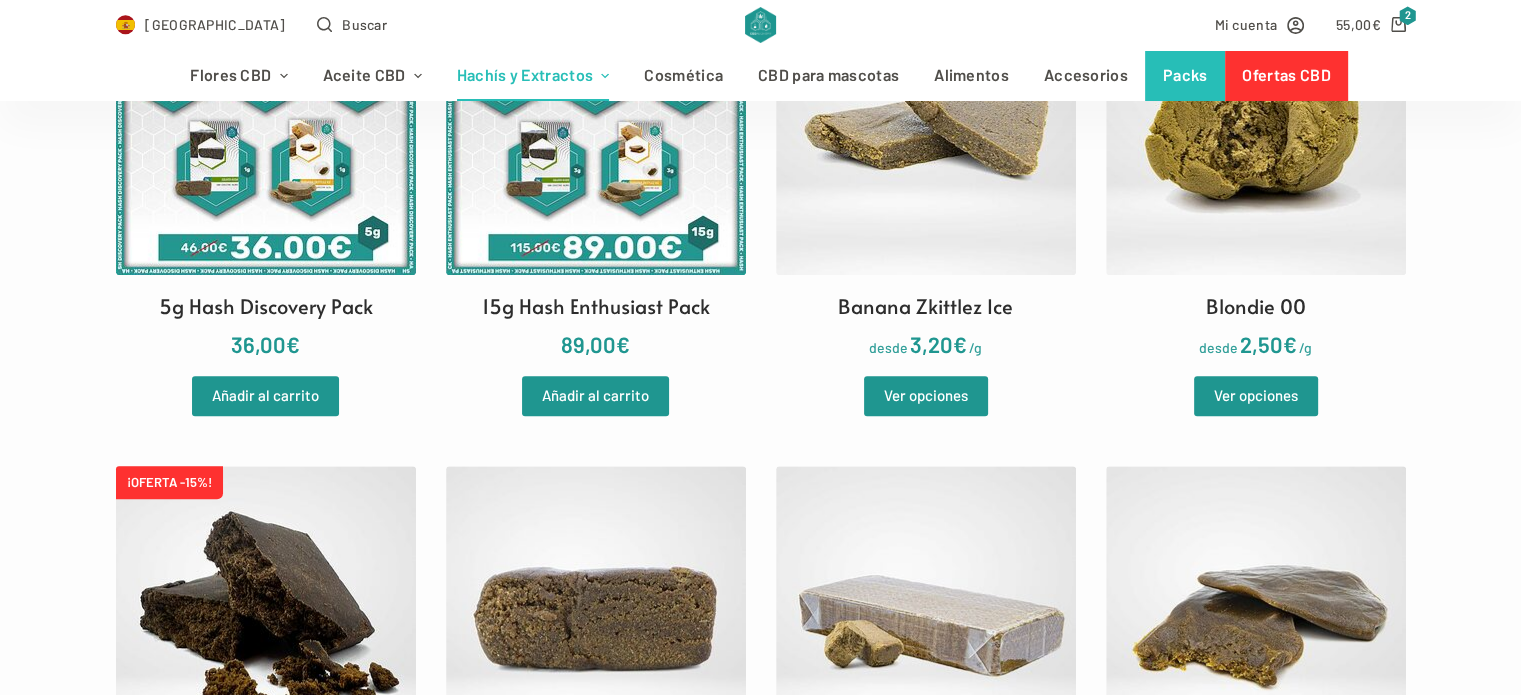 scroll, scrollTop: 600, scrollLeft: 0, axis: vertical 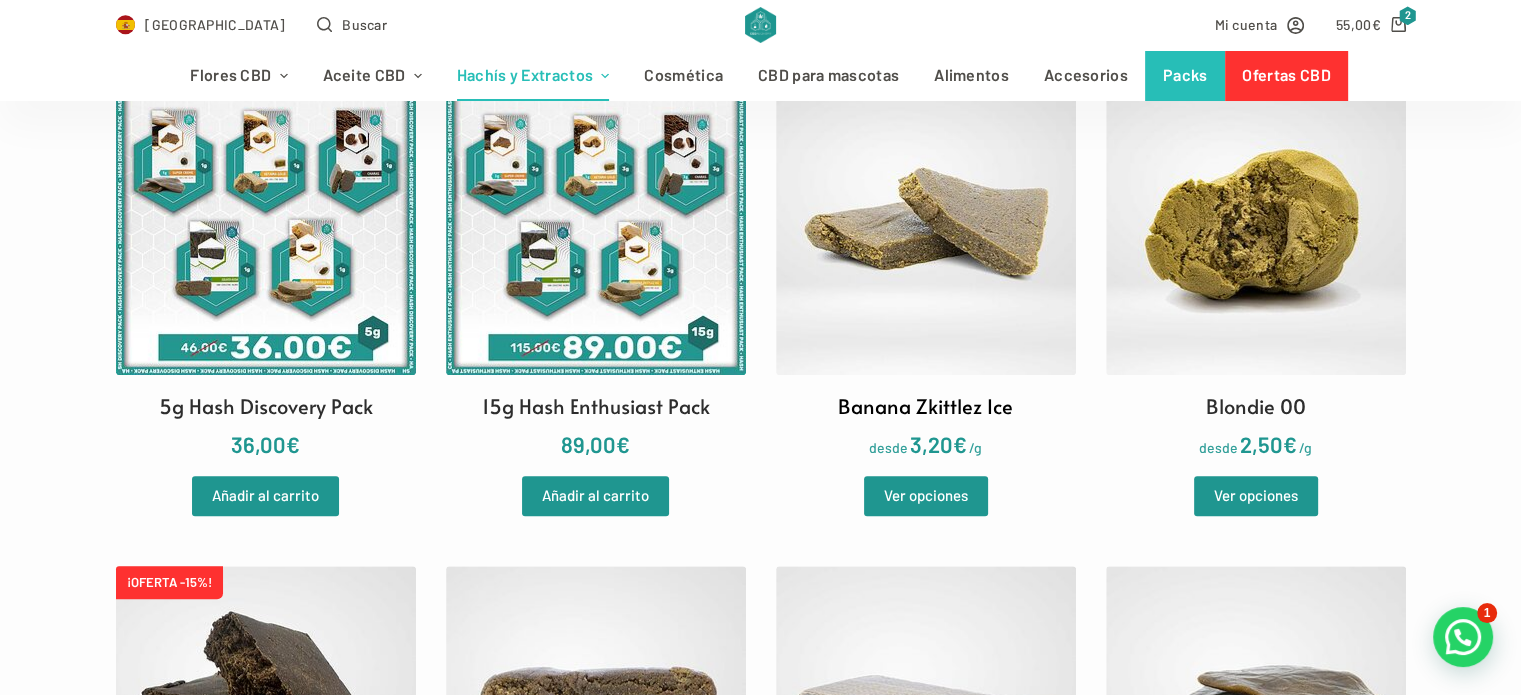 click at bounding box center (926, 225) 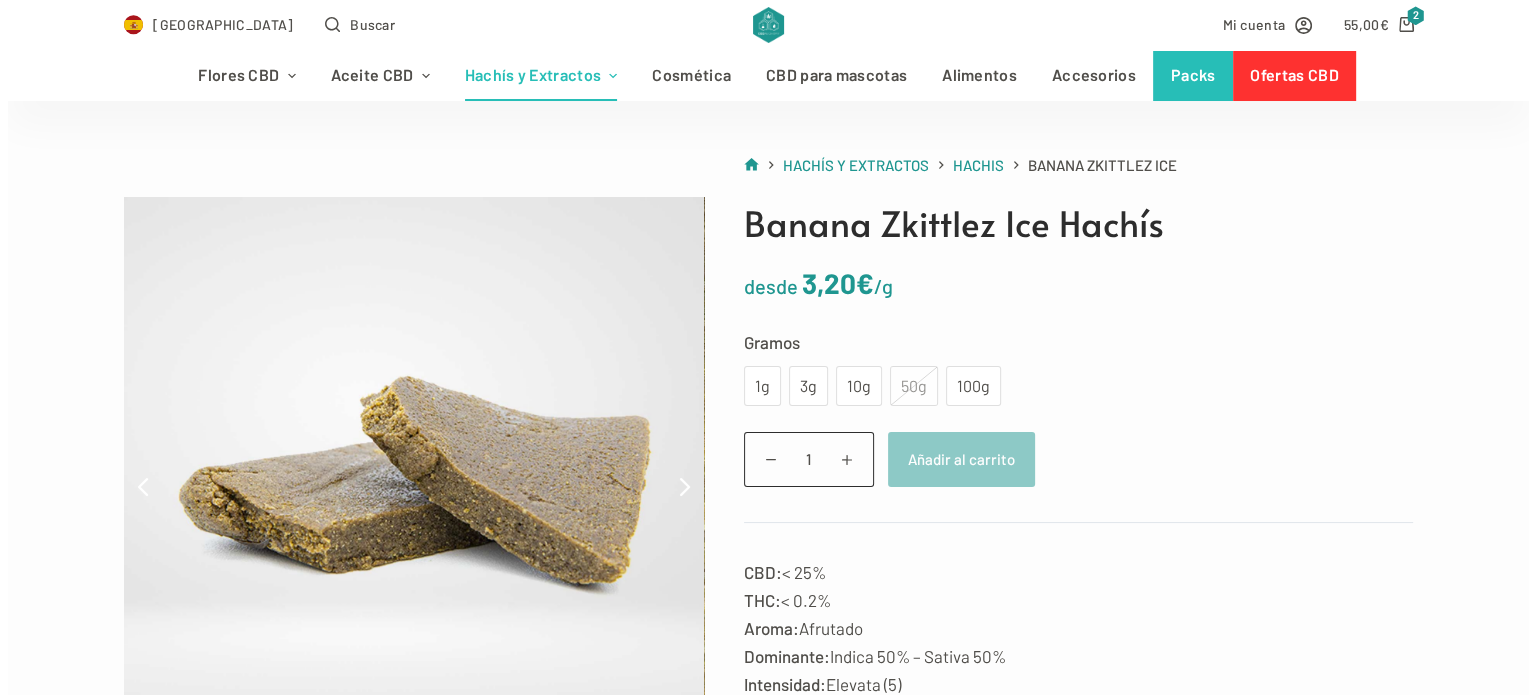 scroll, scrollTop: 200, scrollLeft: 0, axis: vertical 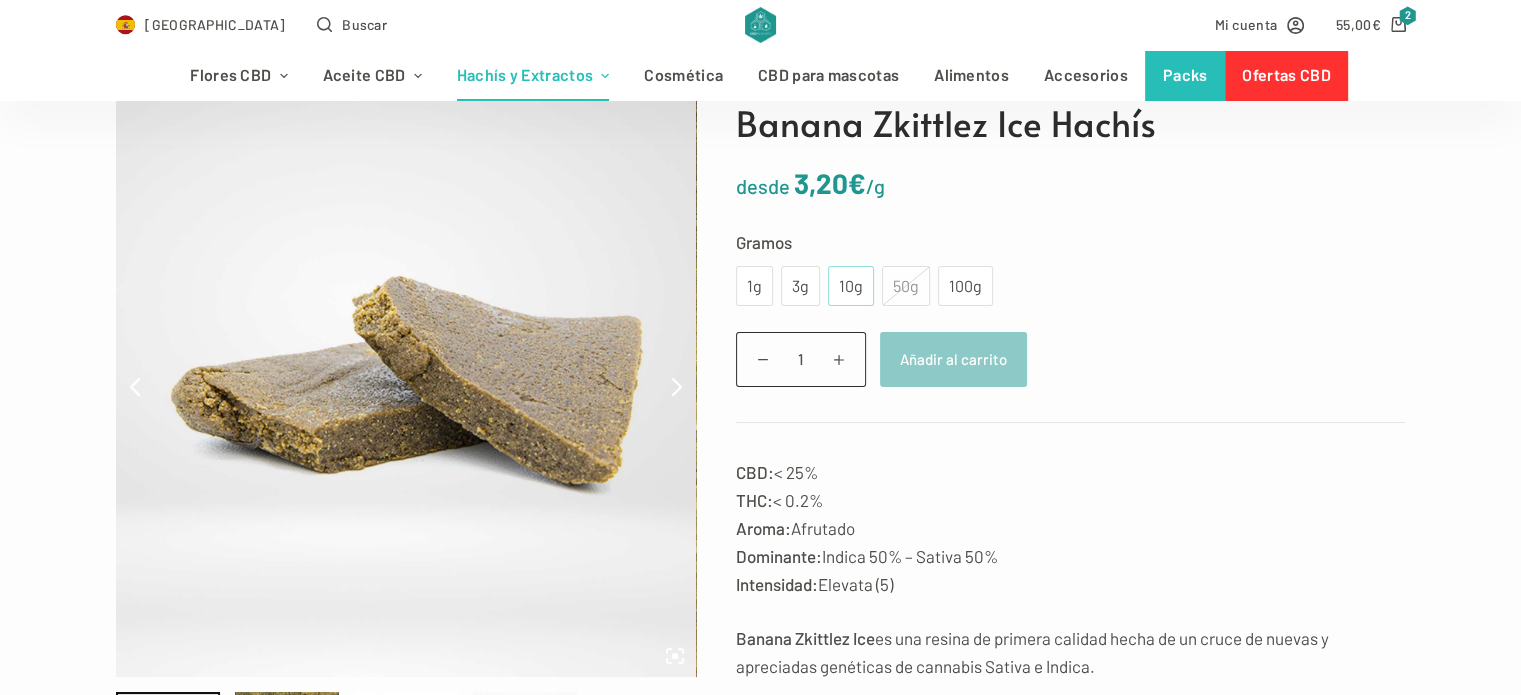 click on "10g" 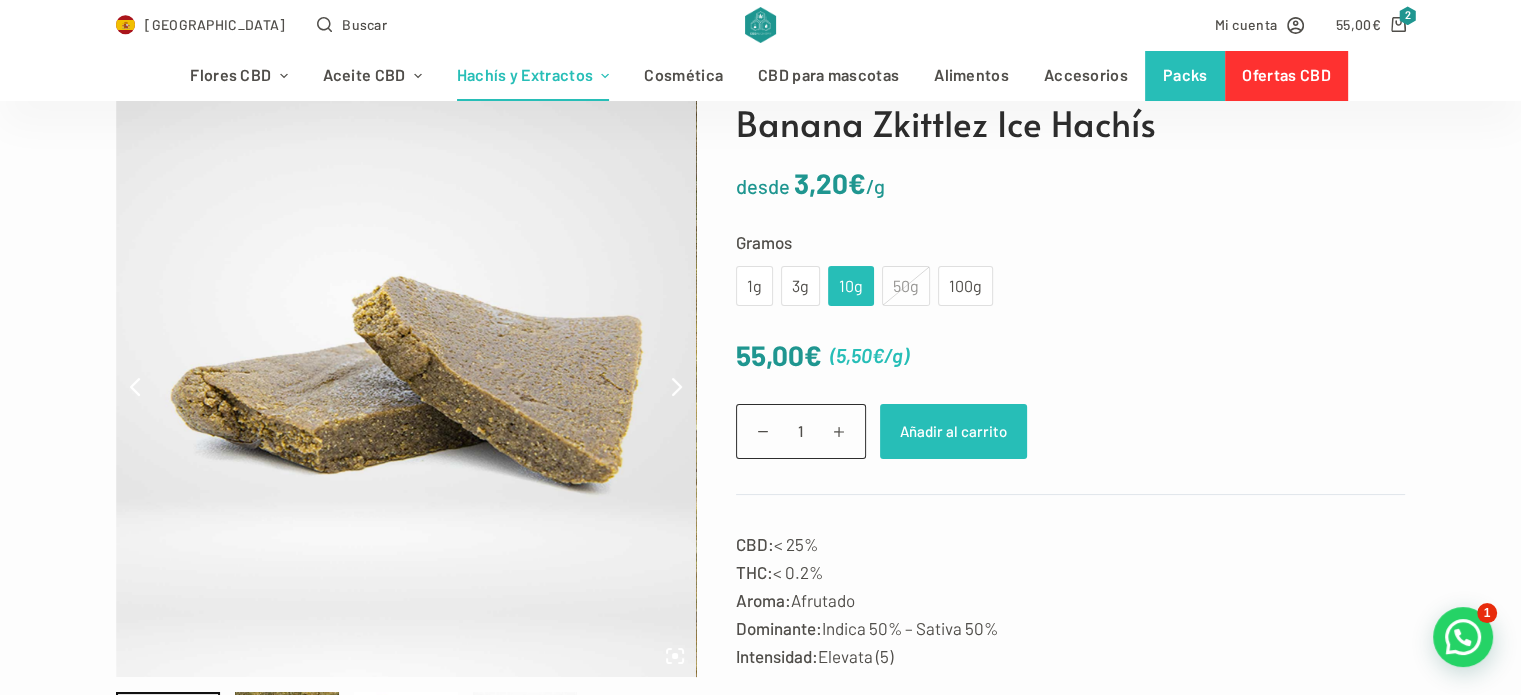 click on "Añadir al carrito" 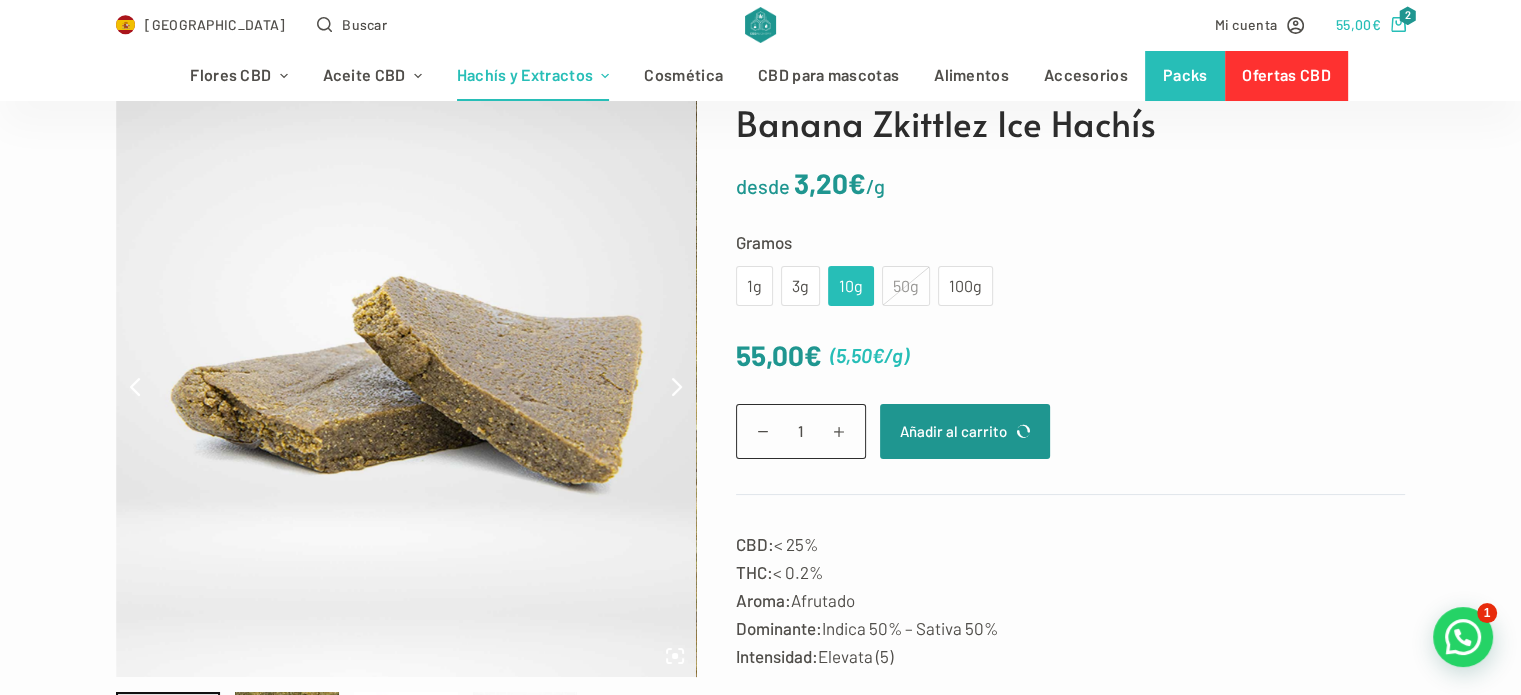 click 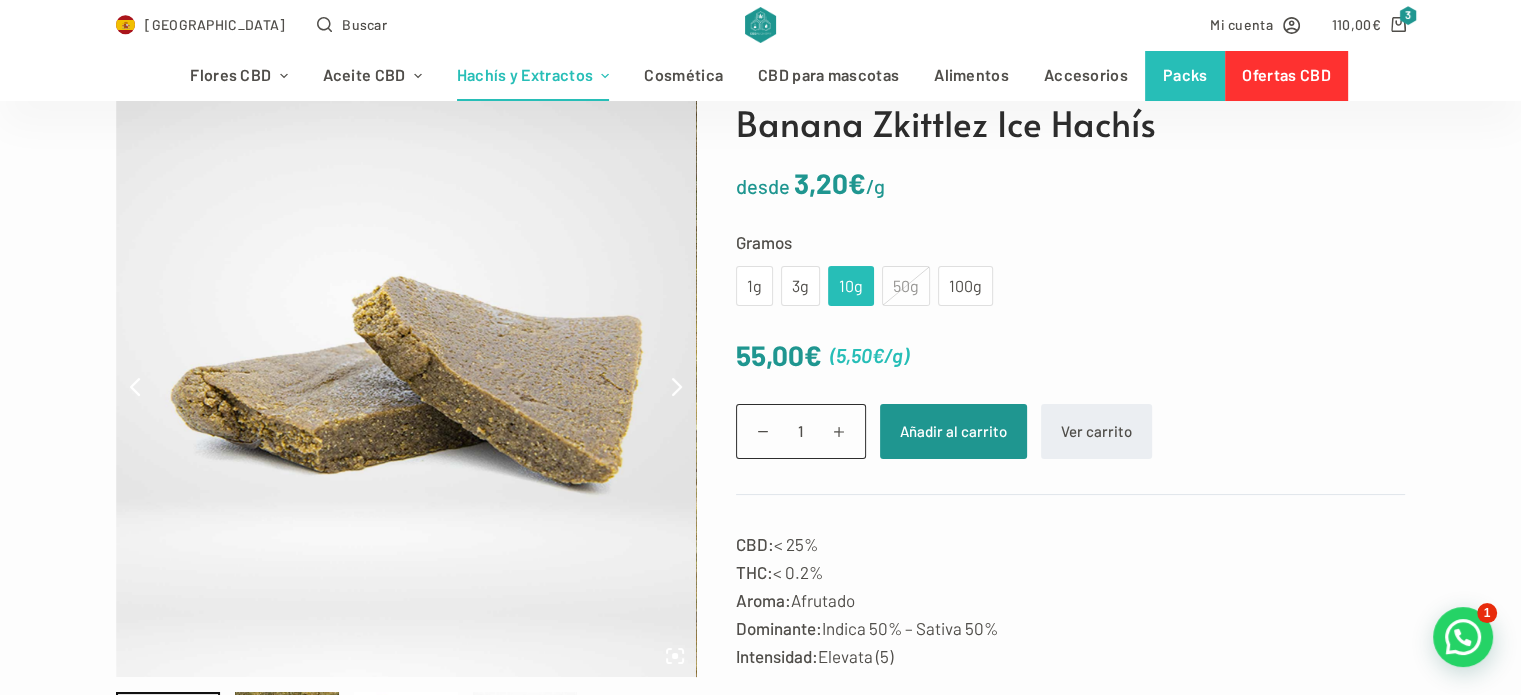 click on "España
Buscar
Mi cuenta
110,00 €
3" at bounding box center [760, 25] 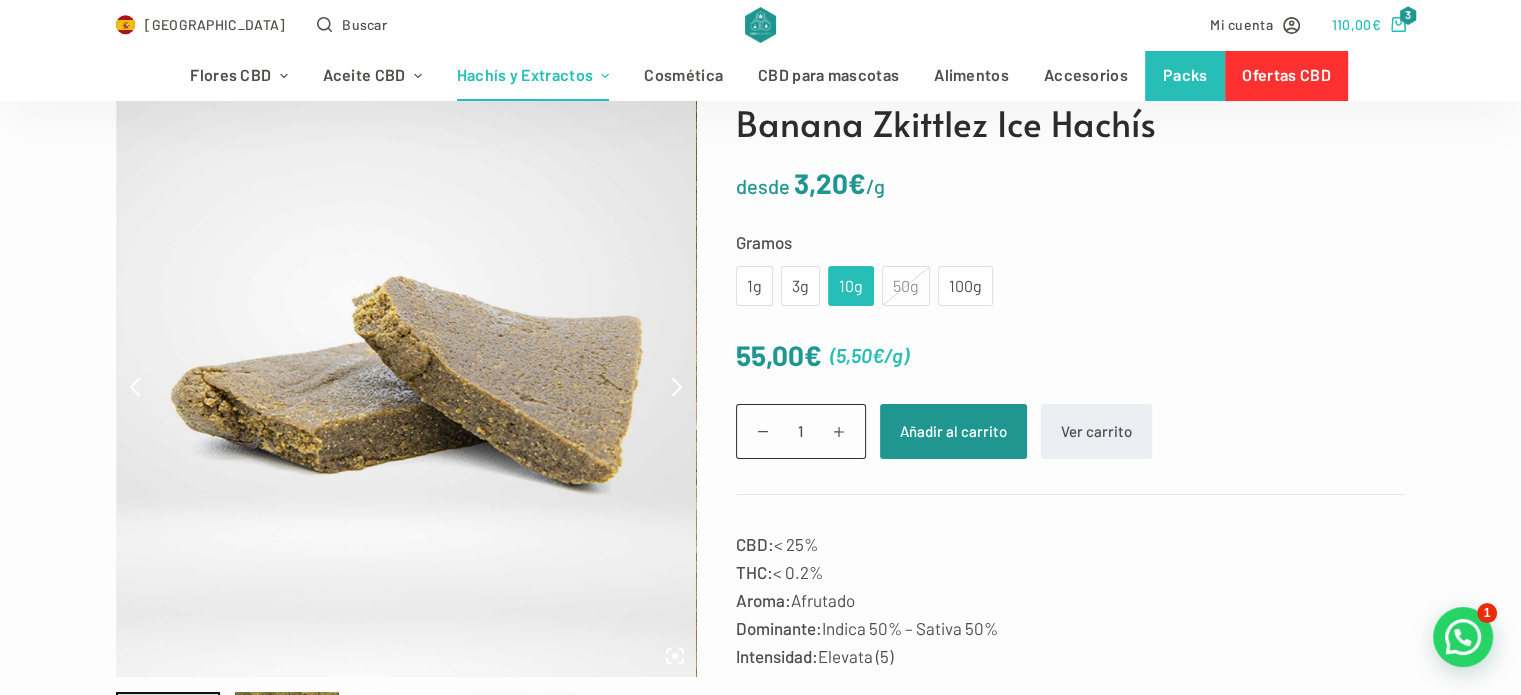 click 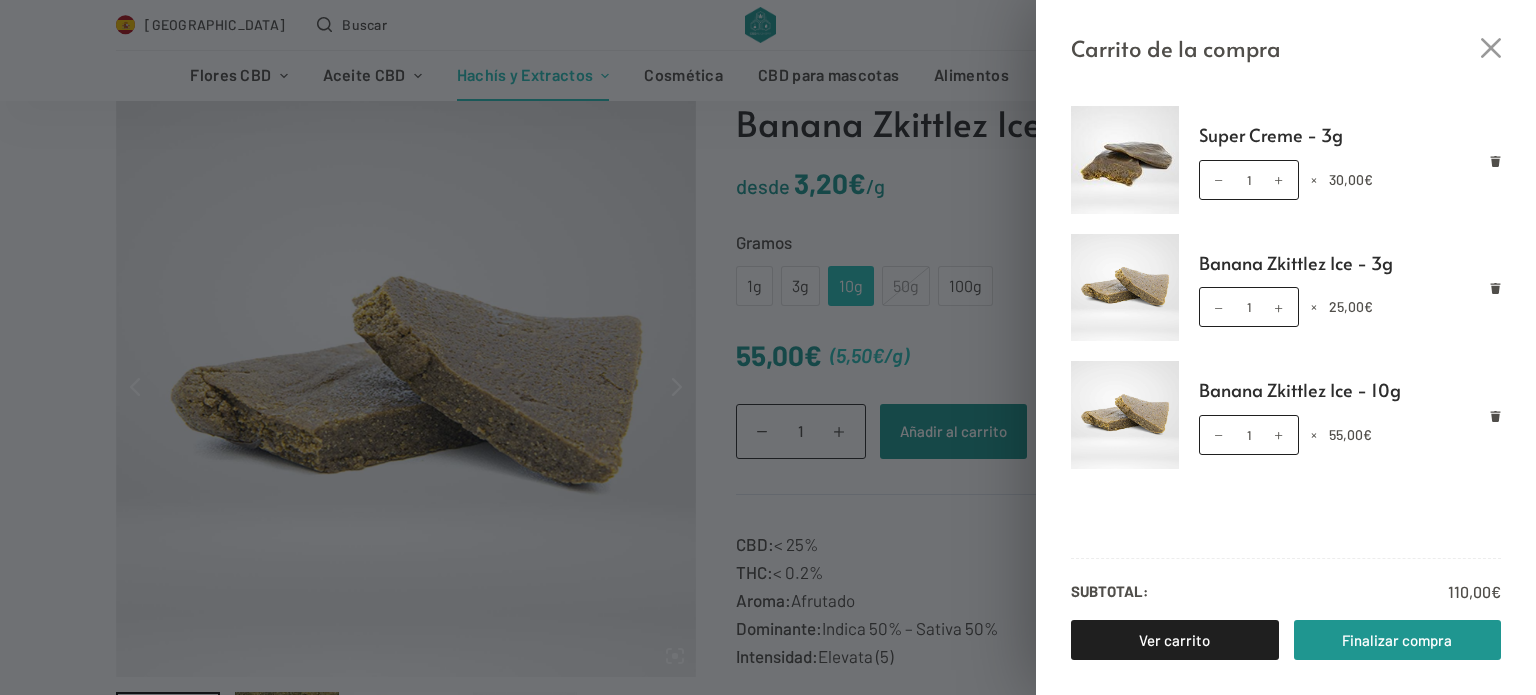 click on "Super Creme - 3g
Super Creme - 3g cantidad
1
× 30,00 €
Banana Zkittlez Ice - 3g
Banana Zkittlez Ice - 3g cantidad
1
× 25,00 €
Banana Zkittlez Ice - 10g
Banana Zkittlez Ice - 10g cantidad
1
× 55,00 €" at bounding box center (1286, 321) 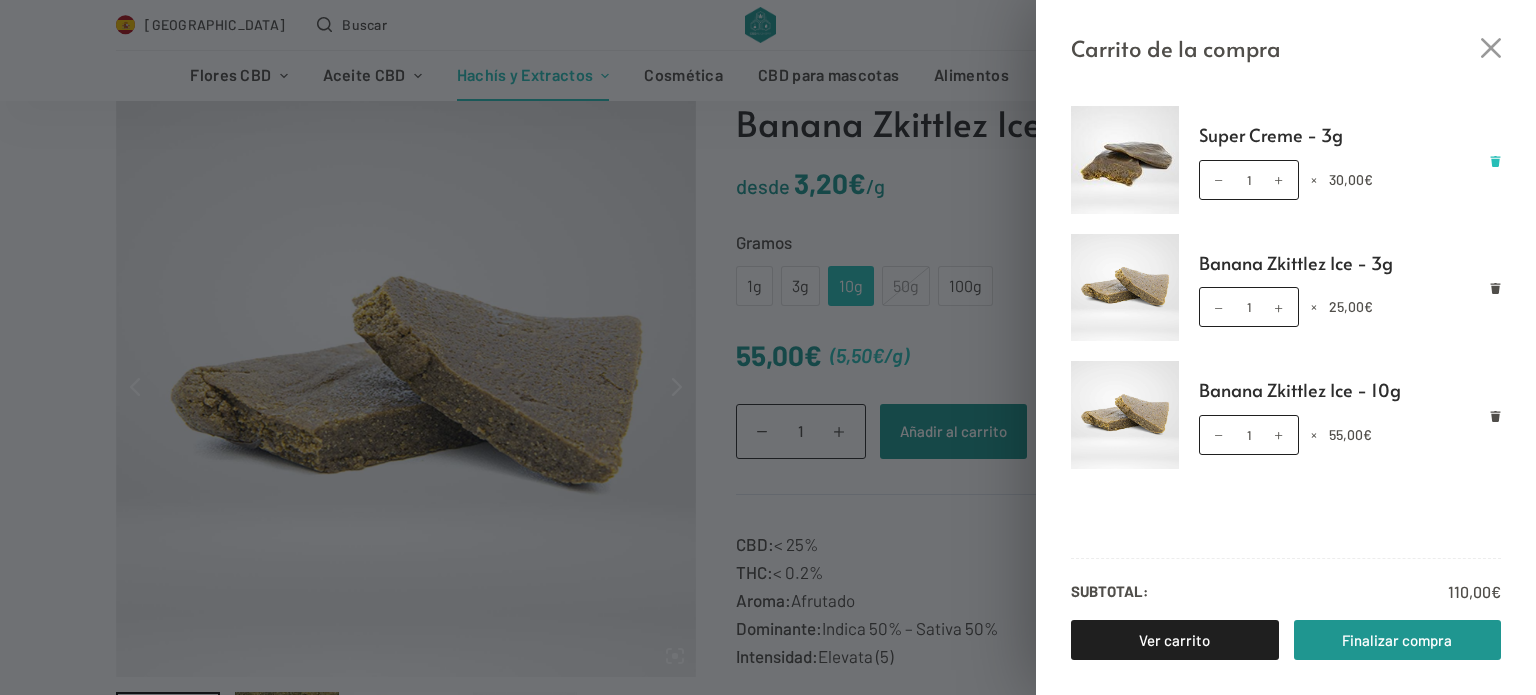 click 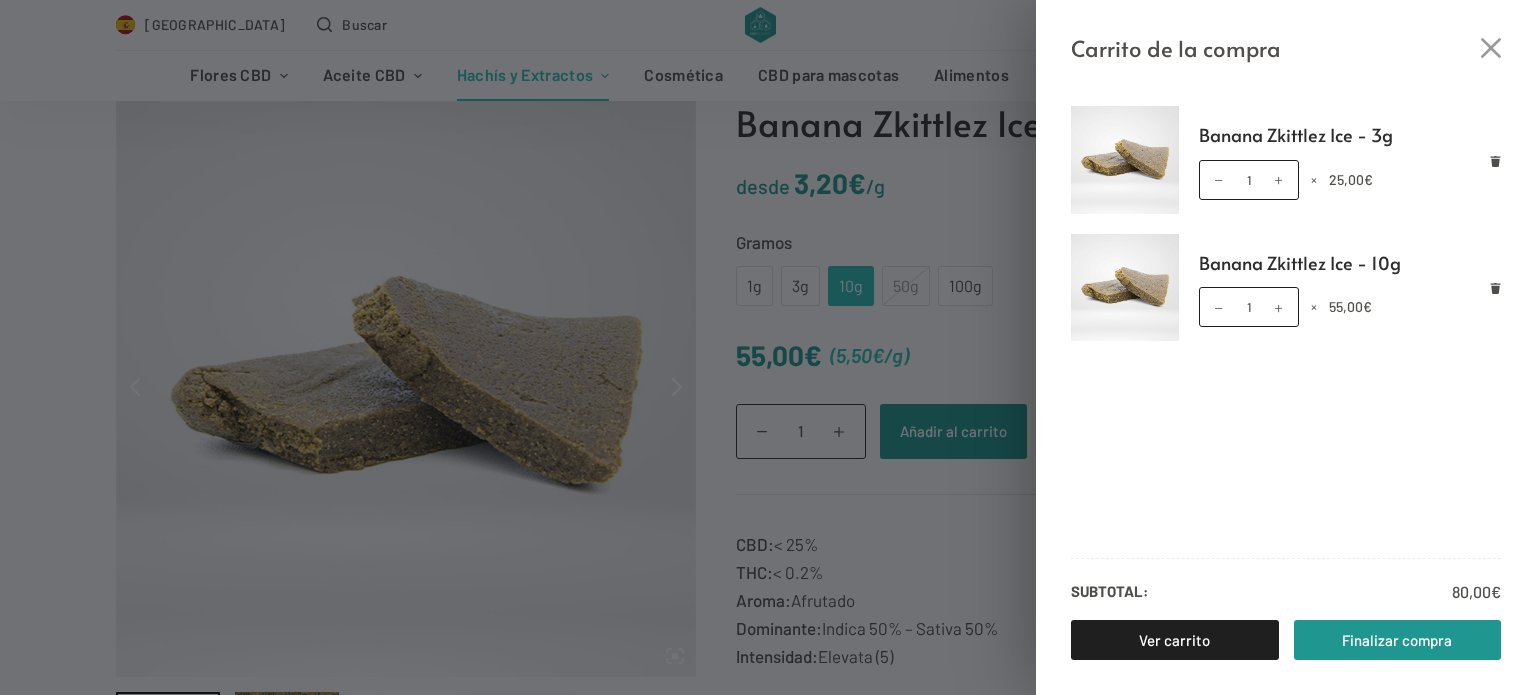 click 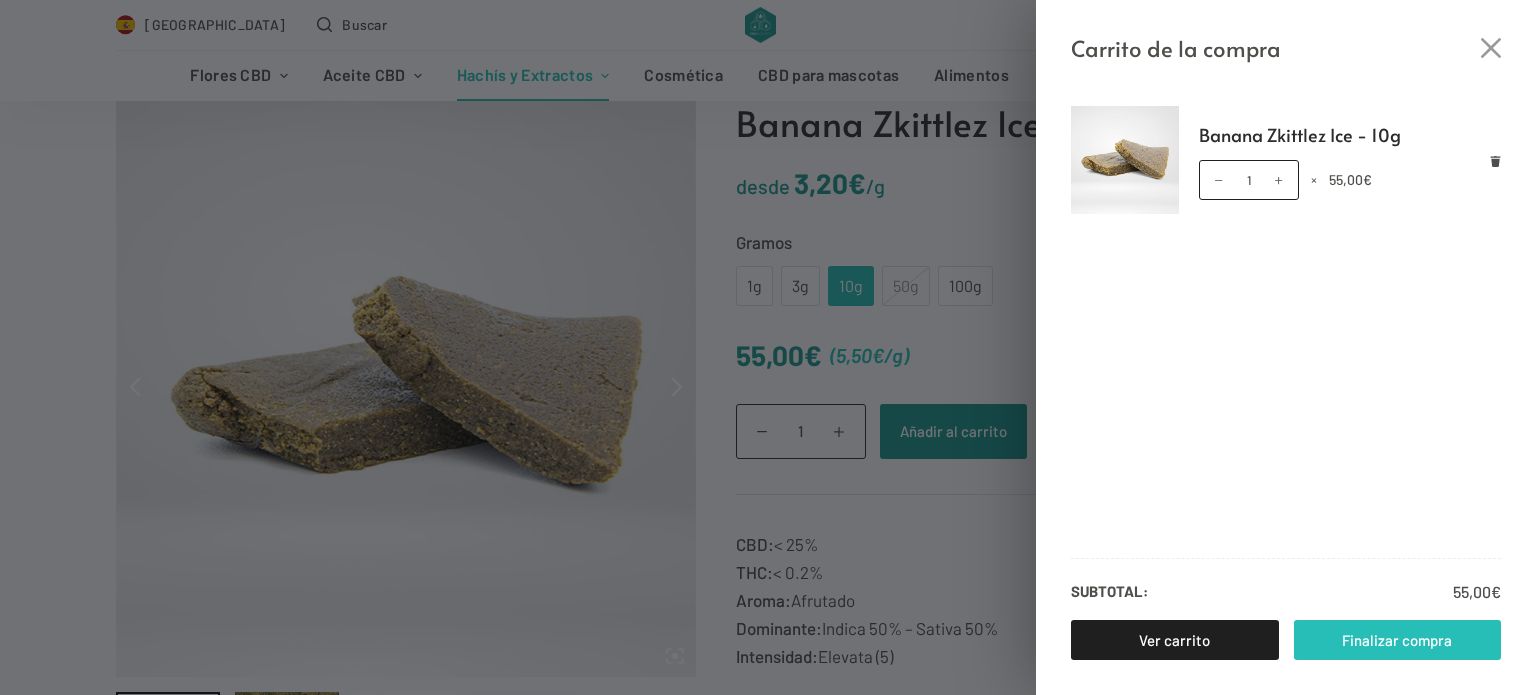 click on "Finalizar compra" at bounding box center [1398, 640] 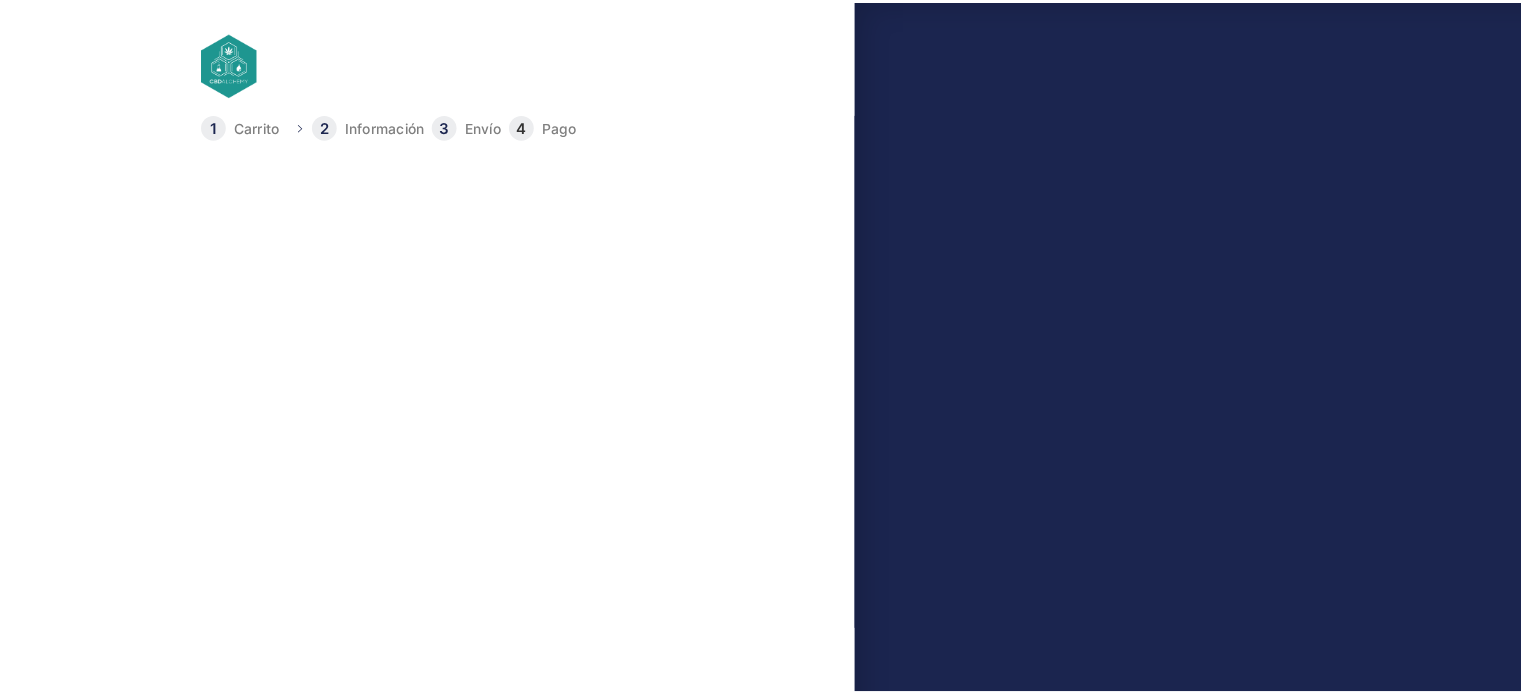 scroll, scrollTop: 0, scrollLeft: 0, axis: both 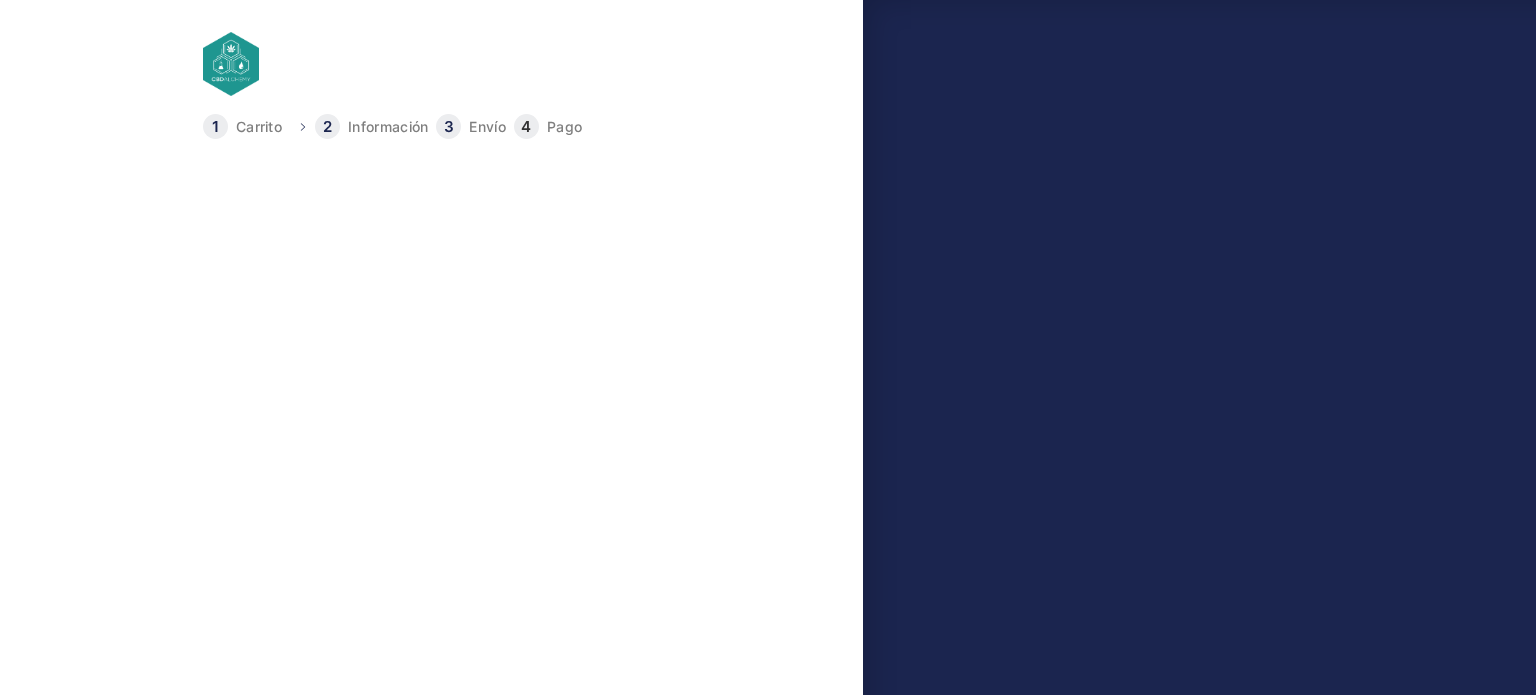 type on "[PHONE_NUMBER]" 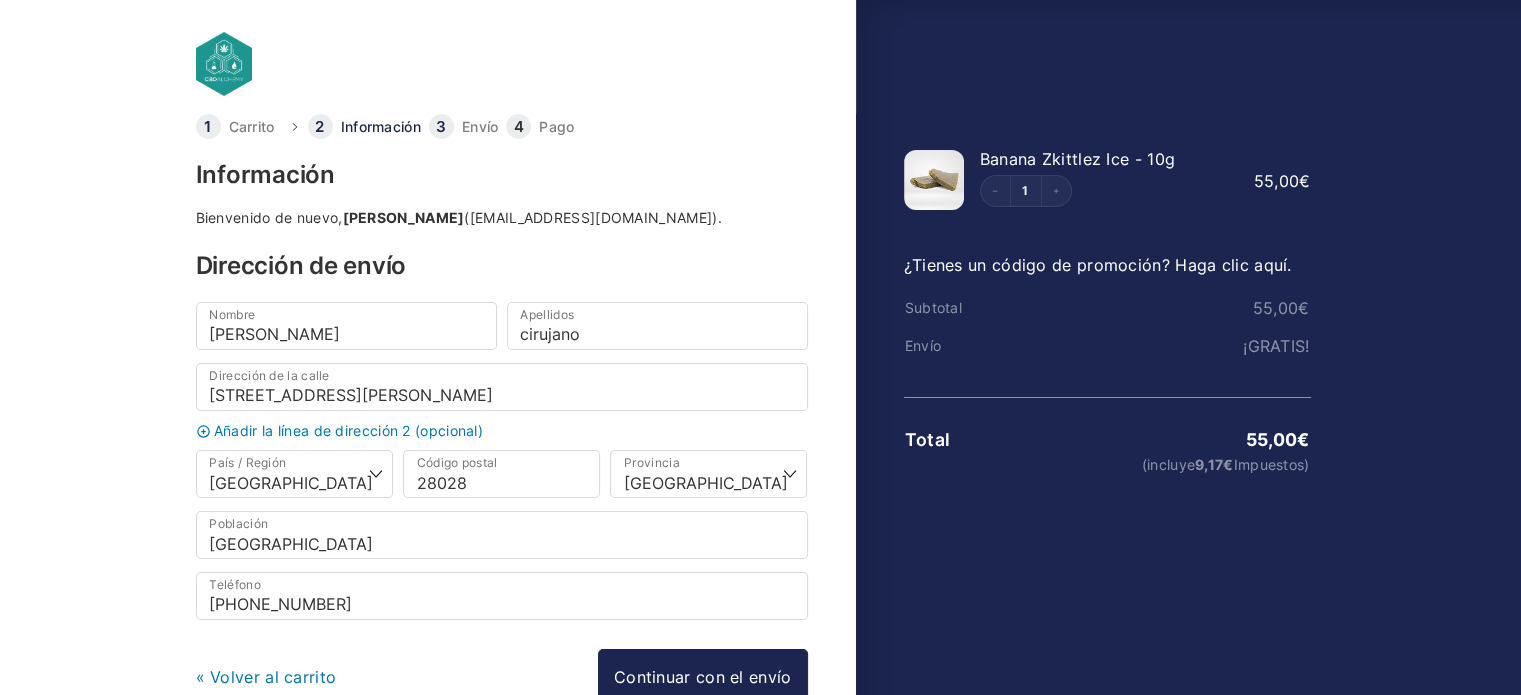 scroll, scrollTop: 120, scrollLeft: 0, axis: vertical 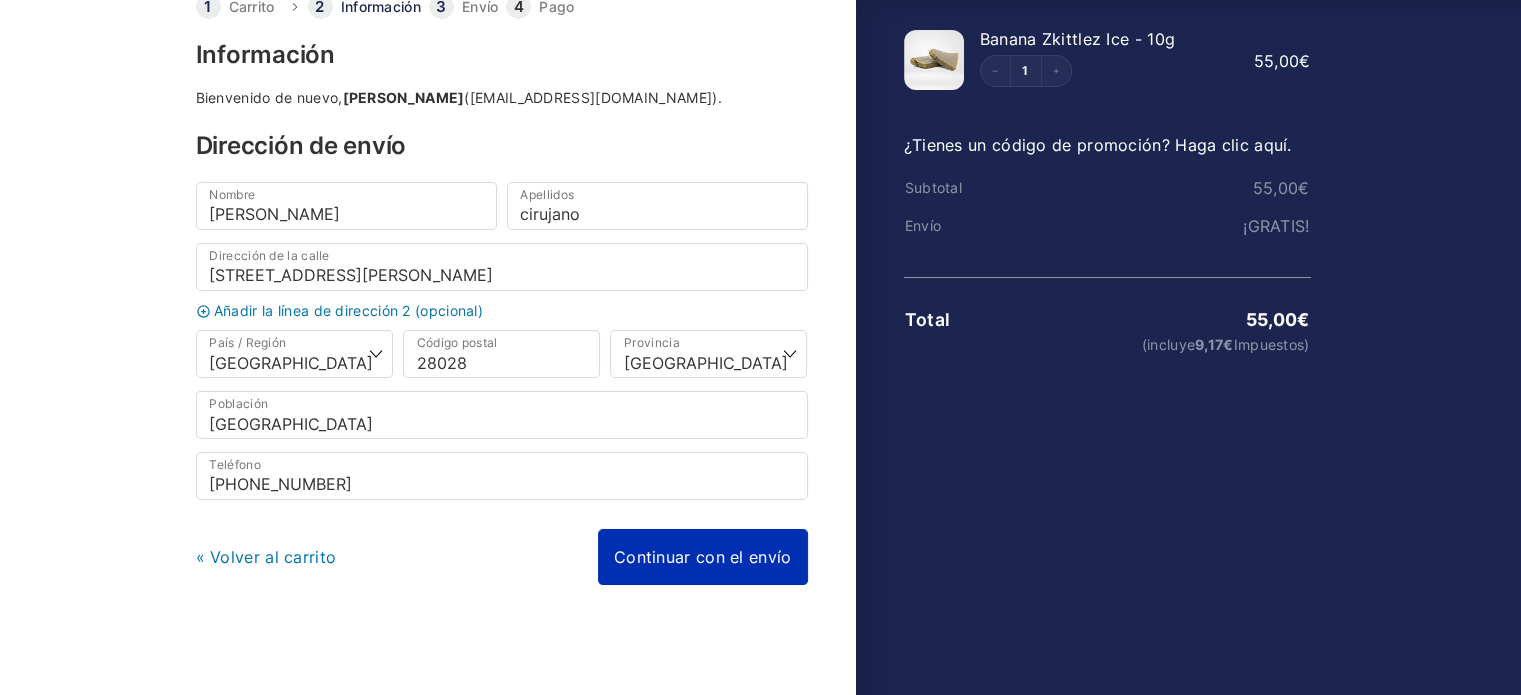 click on "Continuar con el envío" at bounding box center [703, 557] 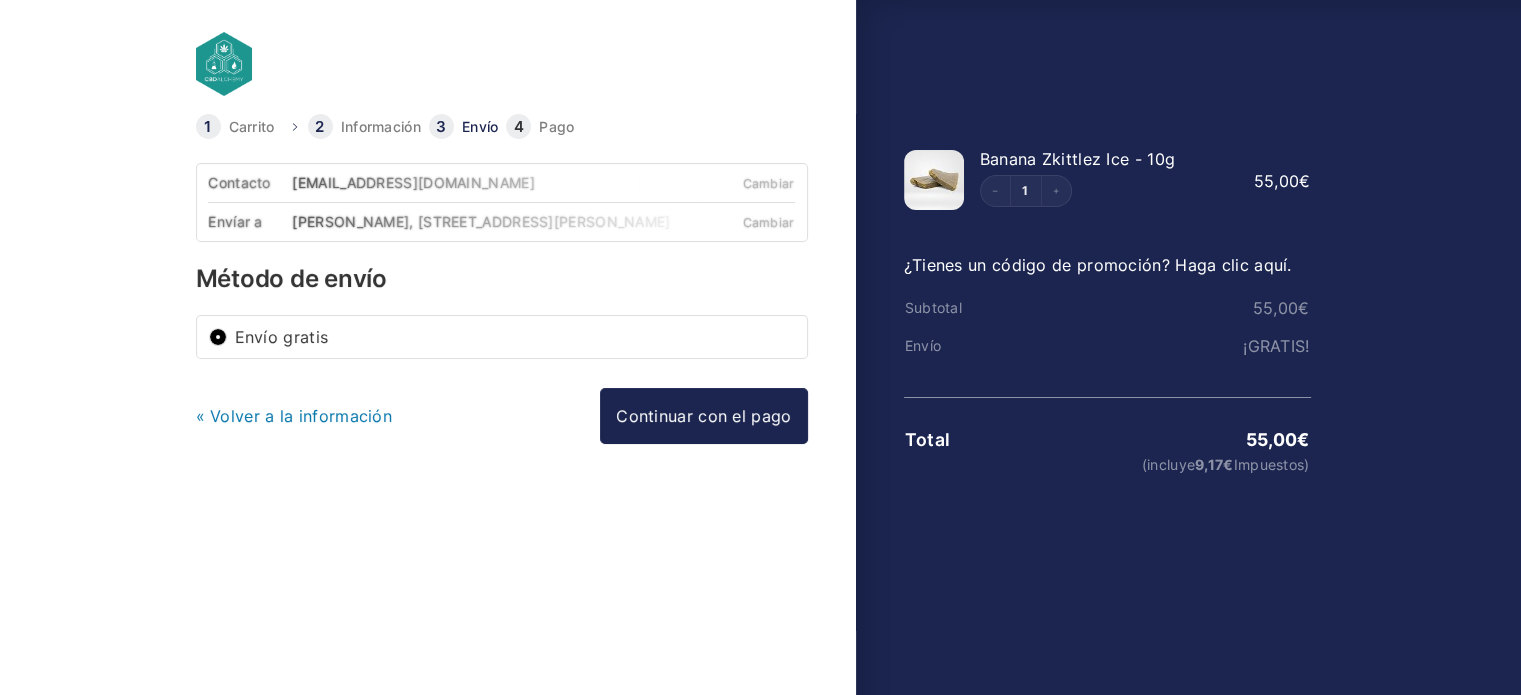 scroll, scrollTop: 0, scrollLeft: 0, axis: both 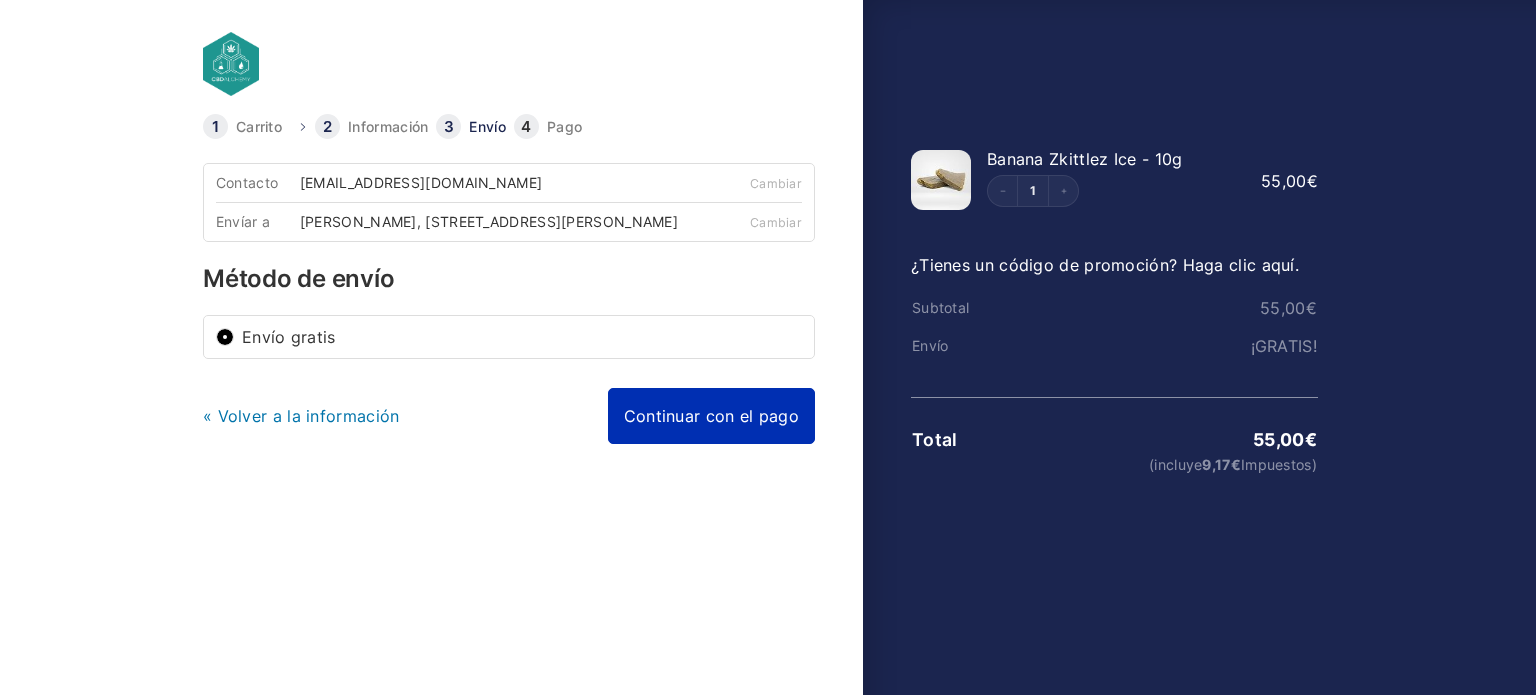 click on "Continuar con el pago" at bounding box center (711, 416) 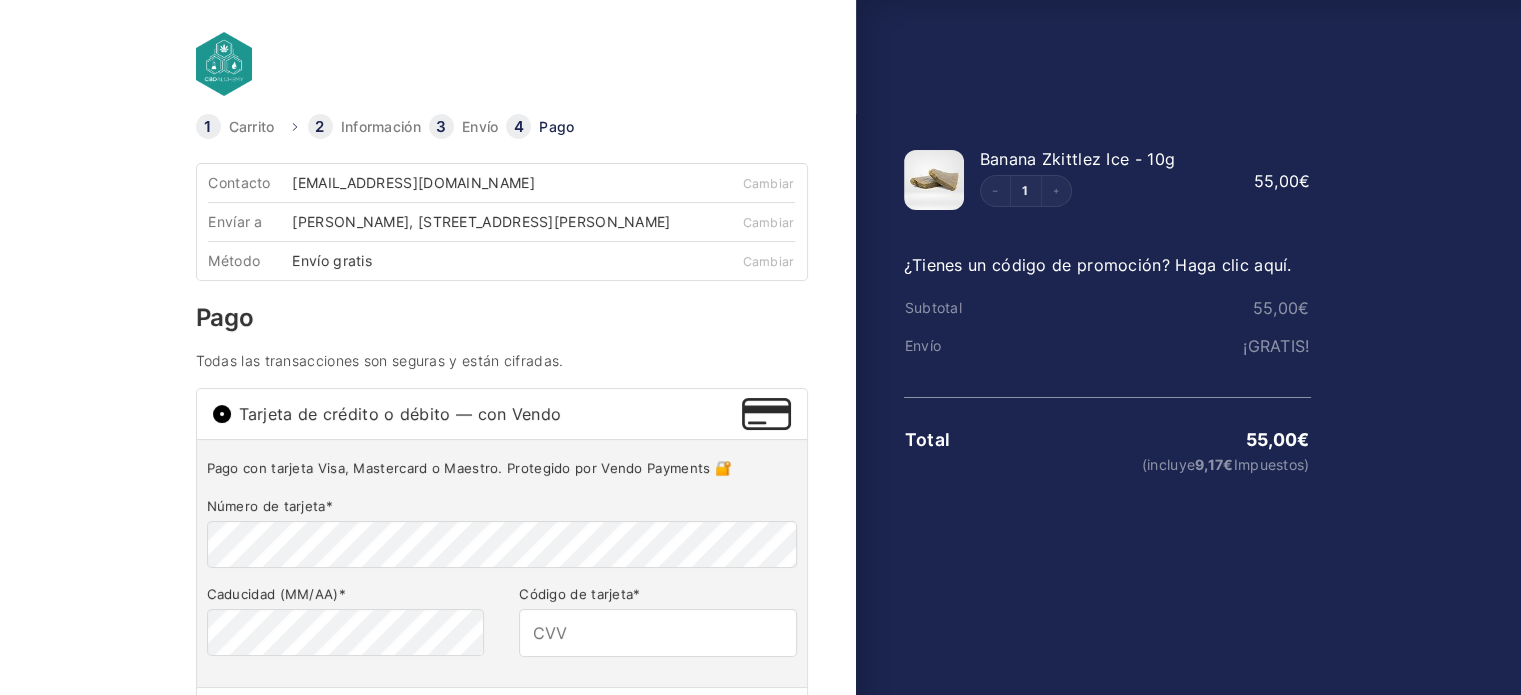 scroll, scrollTop: 200, scrollLeft: 0, axis: vertical 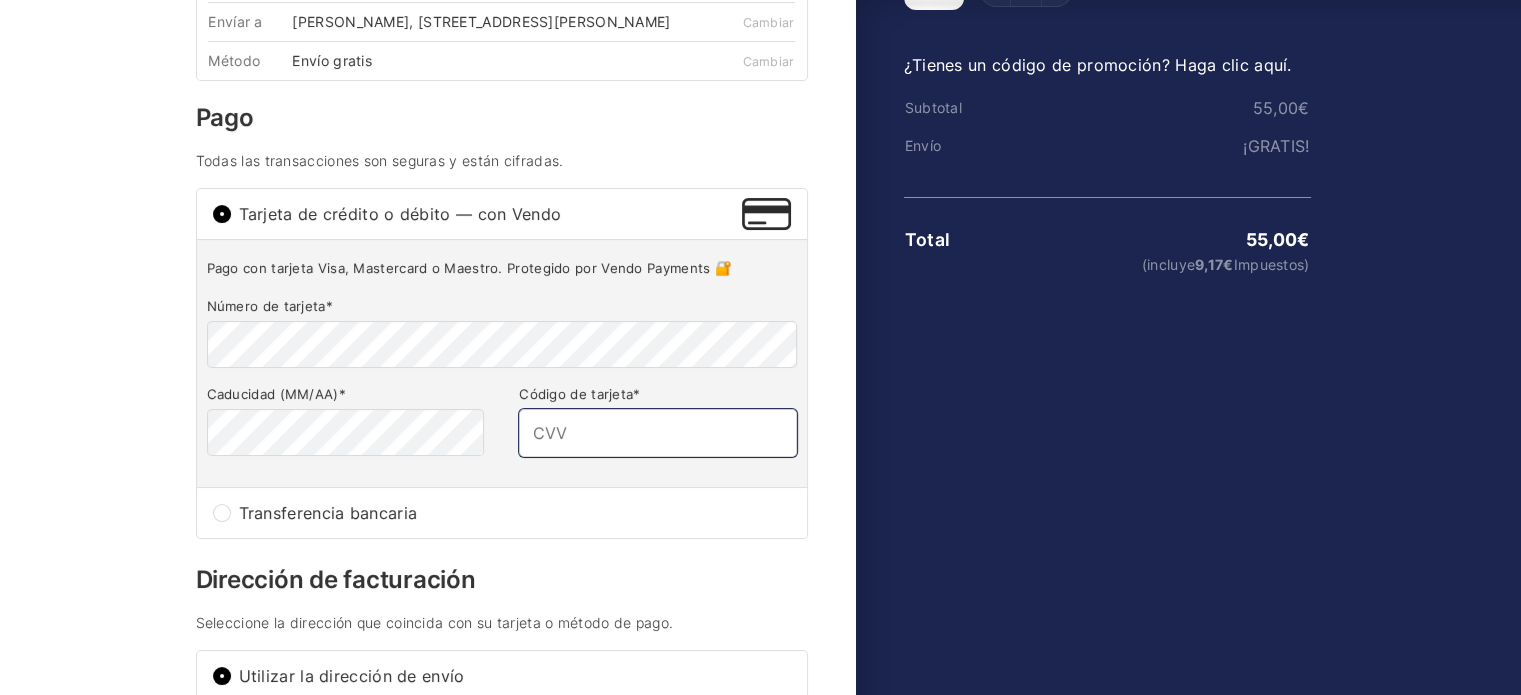 click on "Código de tarjeta  *" at bounding box center [657, 433] 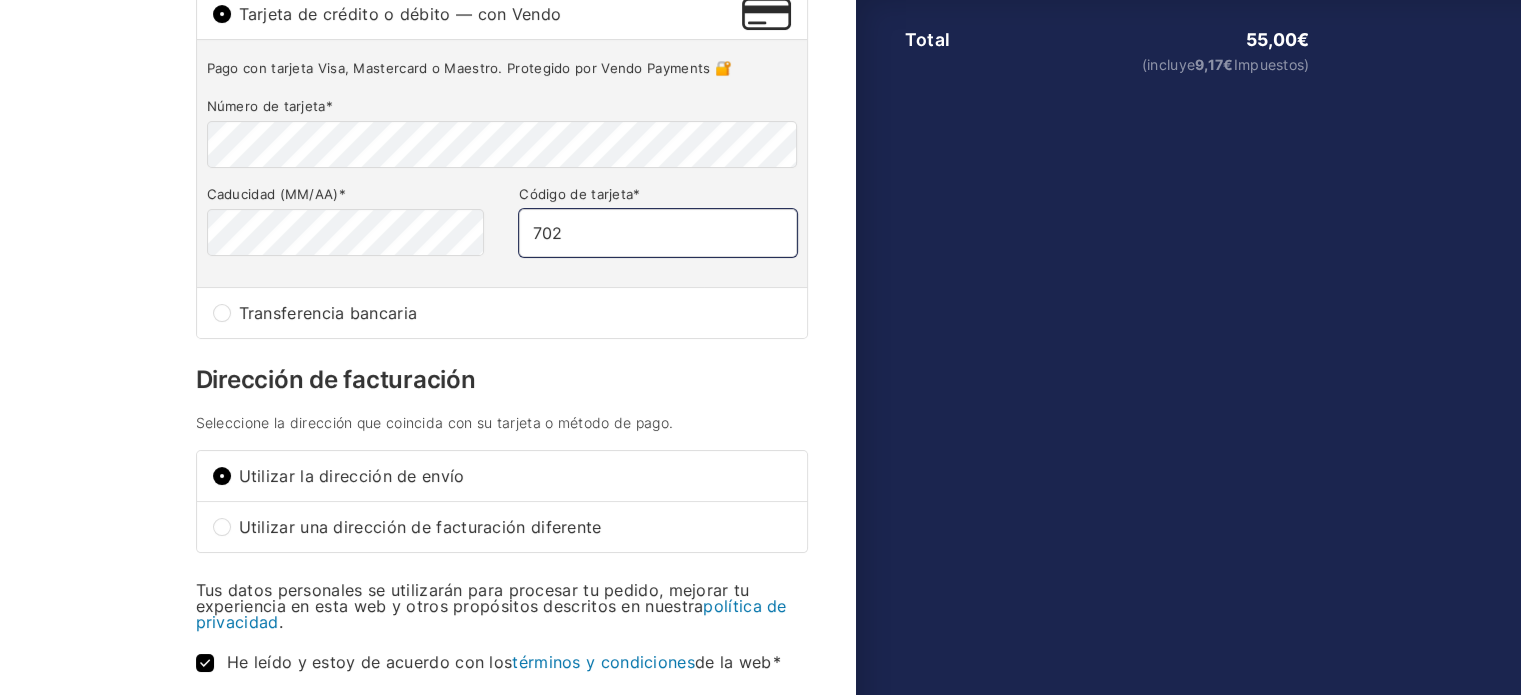 scroll, scrollTop: 600, scrollLeft: 0, axis: vertical 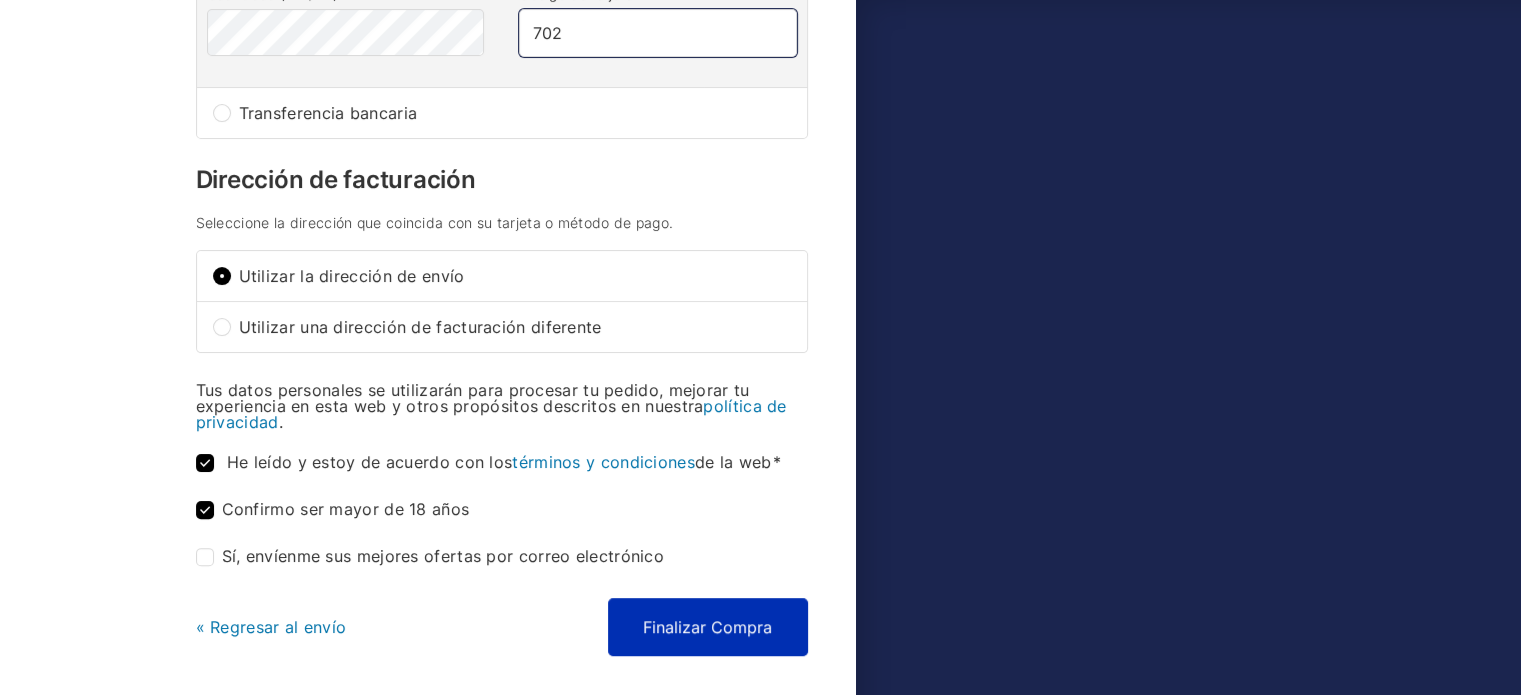 type on "702" 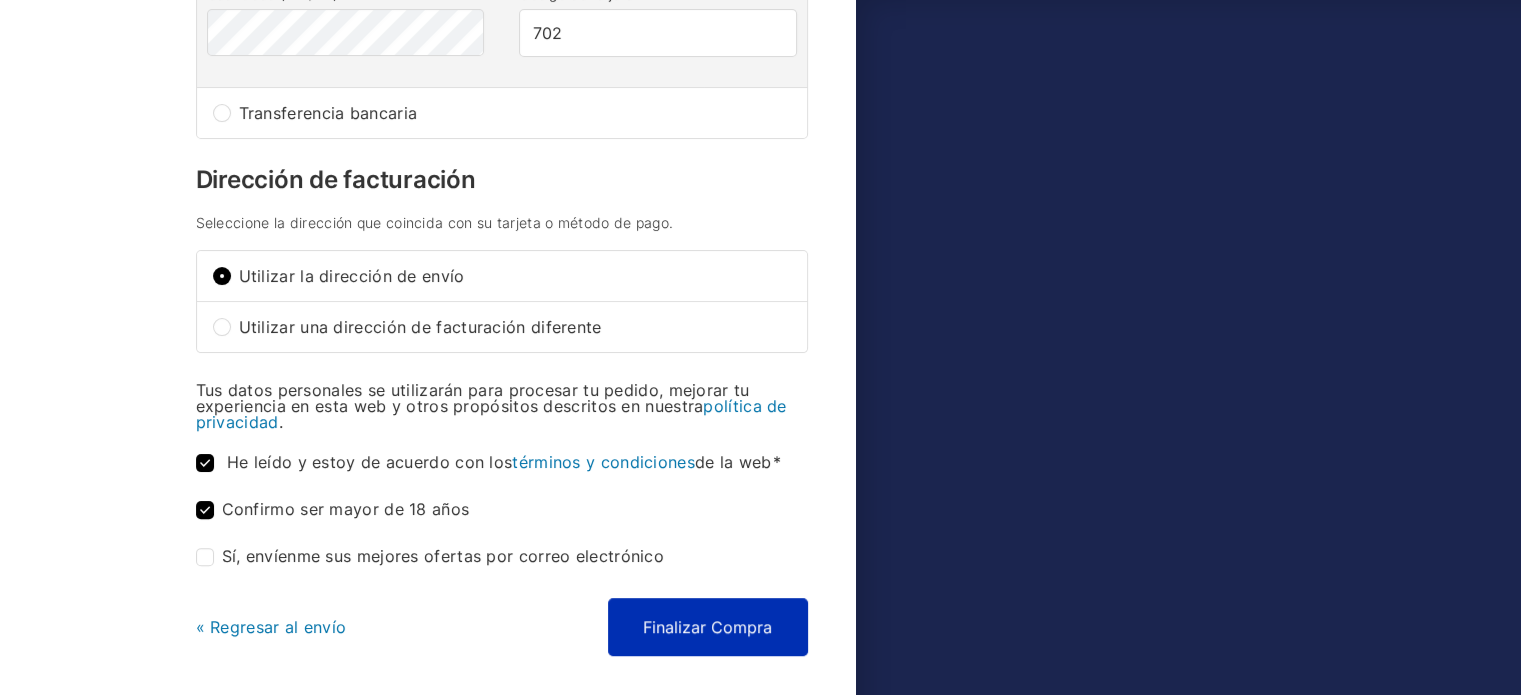 click on "Finalizar Compra" at bounding box center (708, 627) 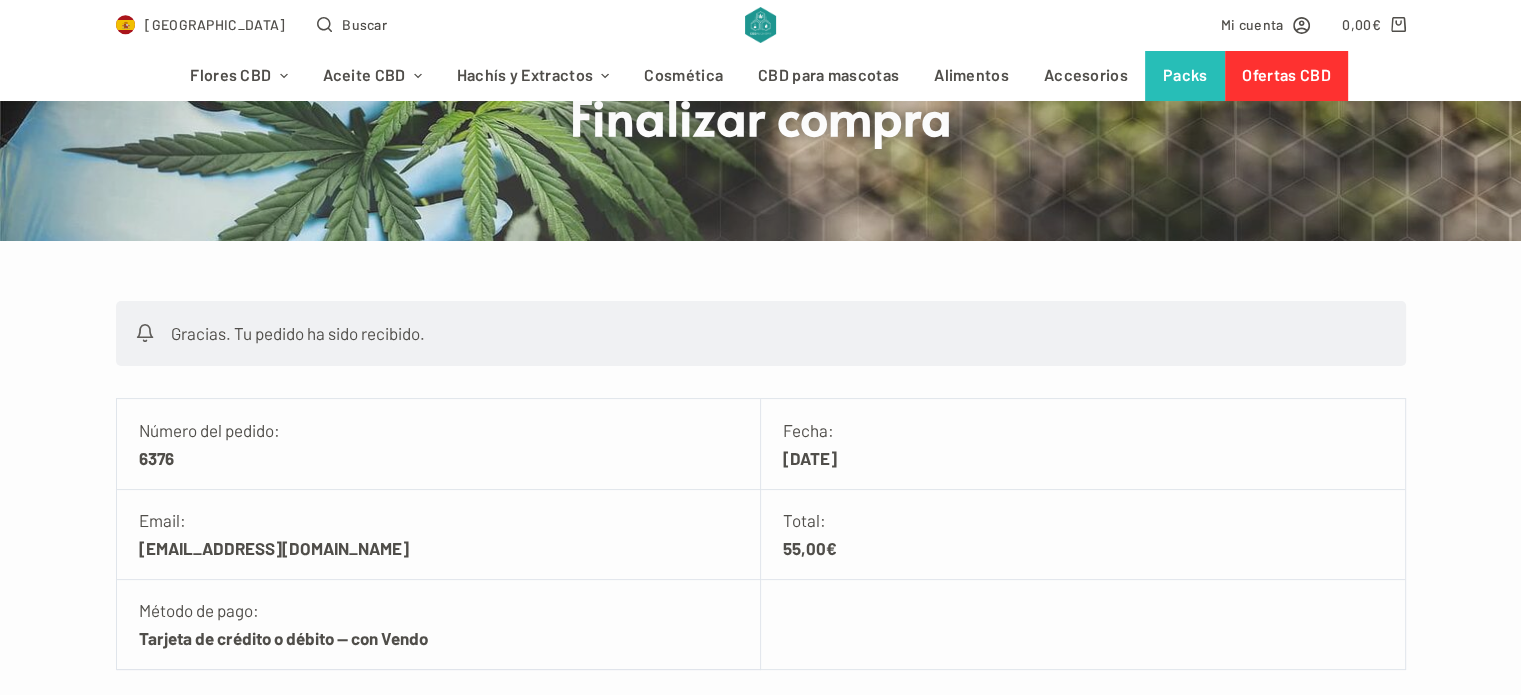 scroll, scrollTop: 400, scrollLeft: 0, axis: vertical 